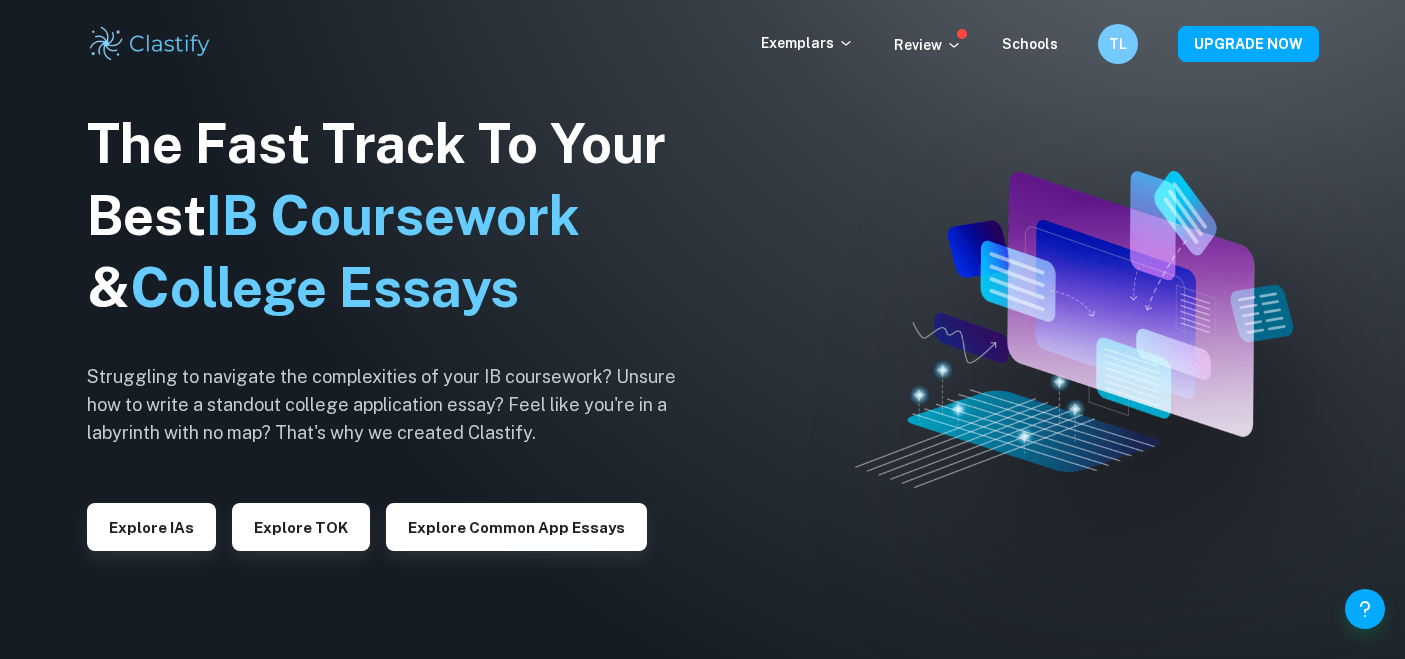scroll, scrollTop: 0, scrollLeft: 0, axis: both 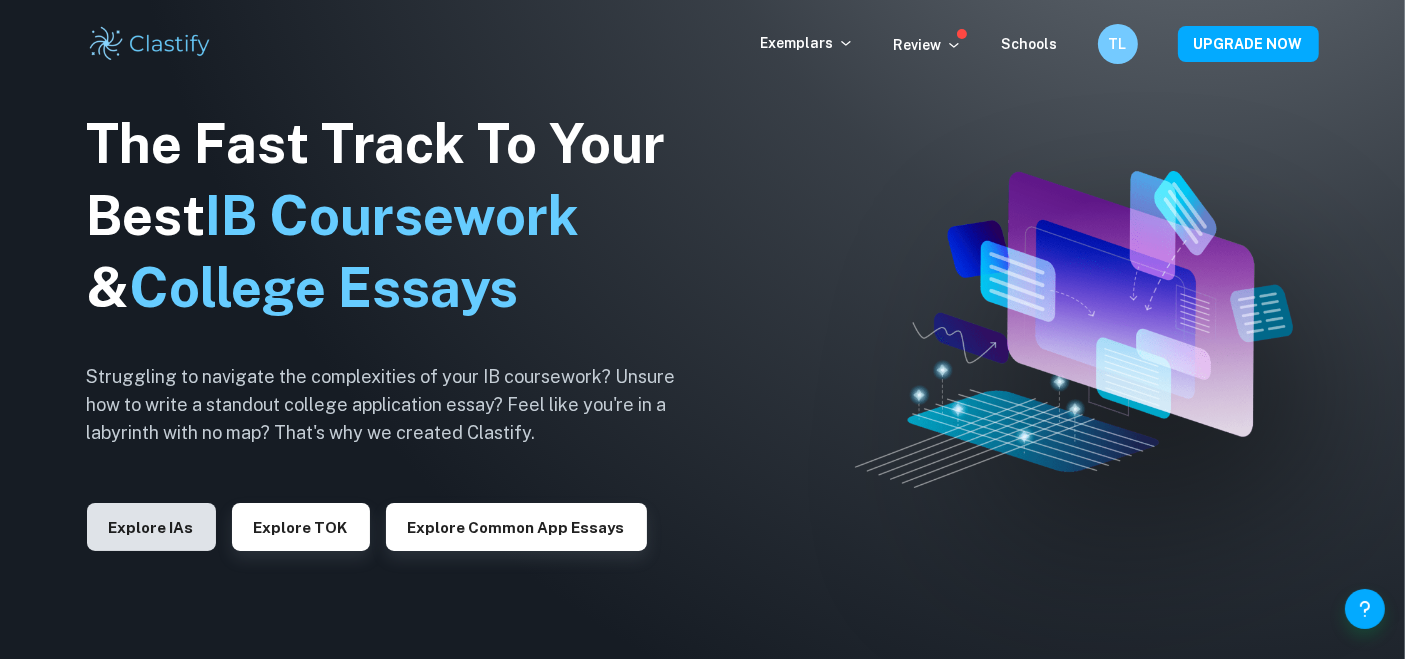 click on "Explore IAs" at bounding box center [151, 527] 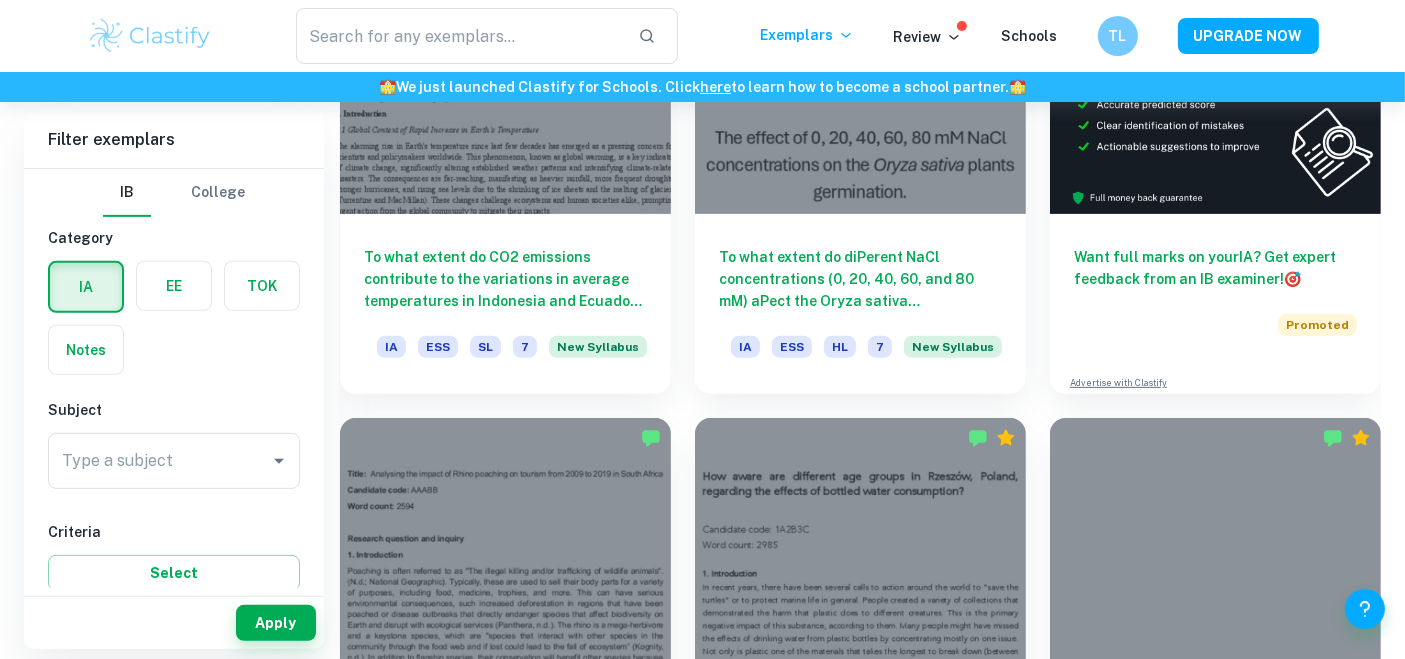 scroll, scrollTop: 740, scrollLeft: 0, axis: vertical 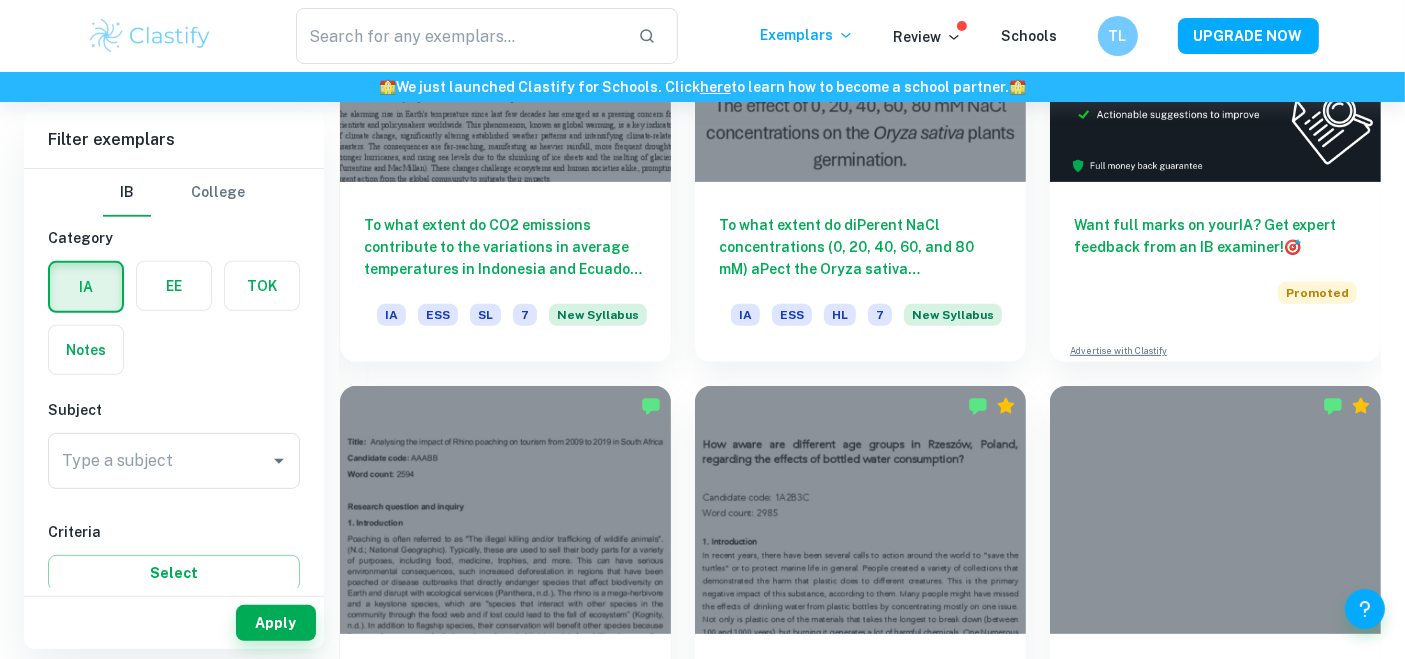 click at bounding box center (174, 286) 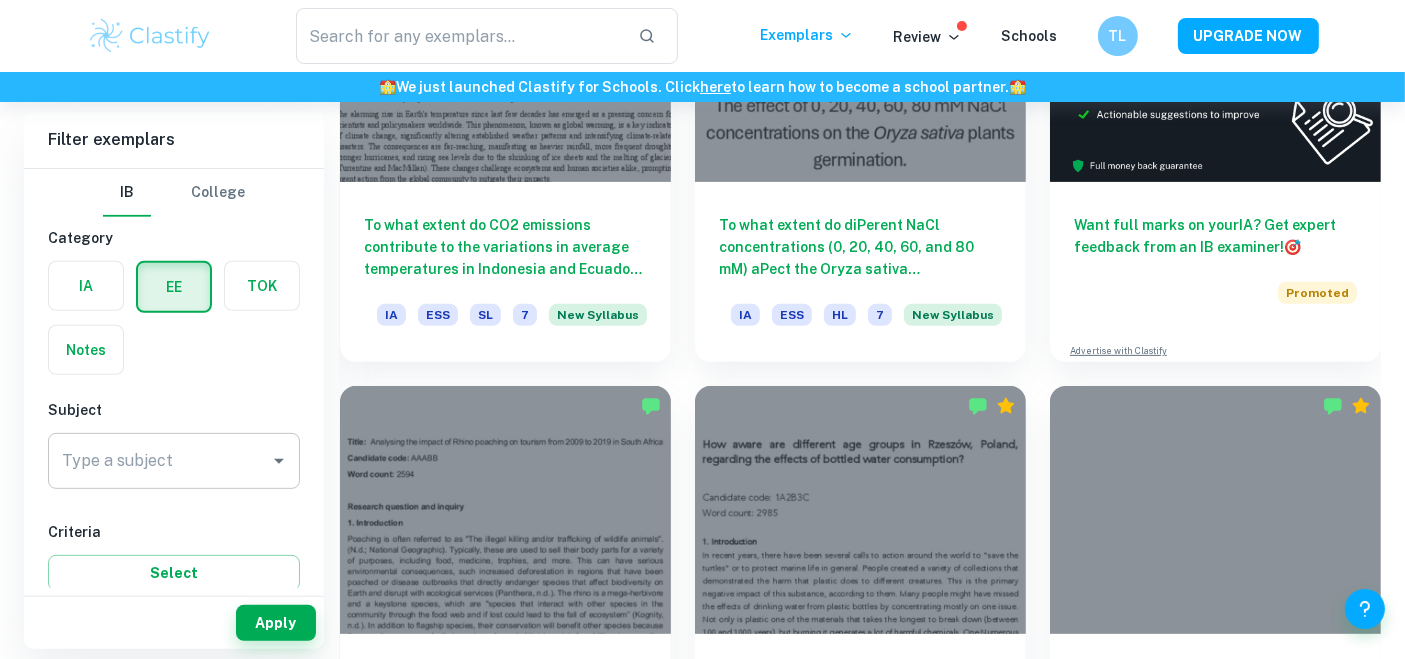 click 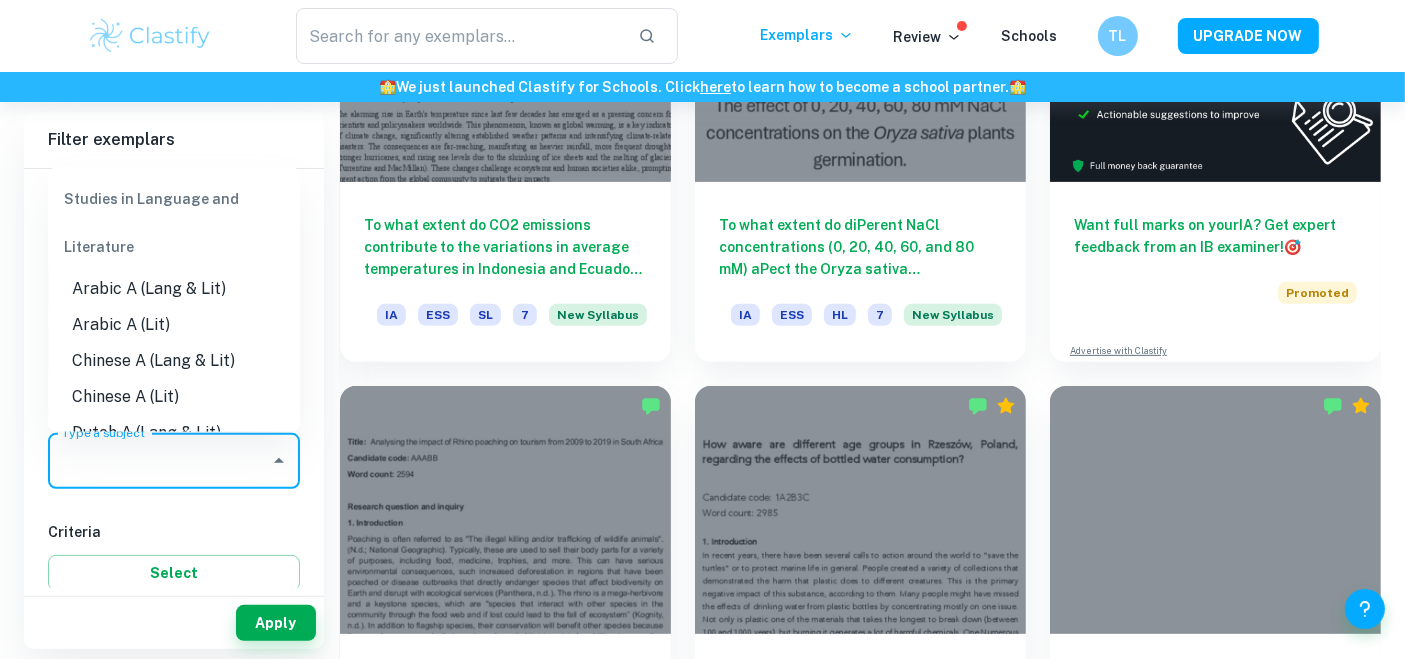 click 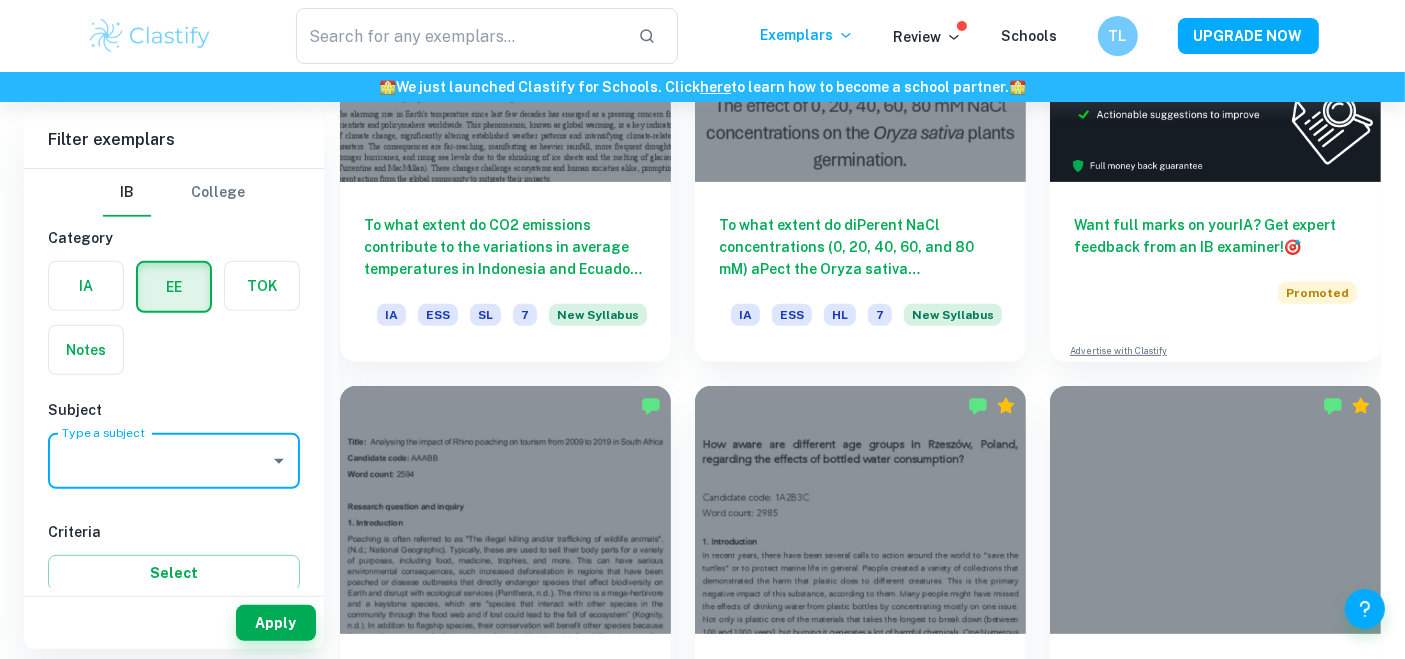 click 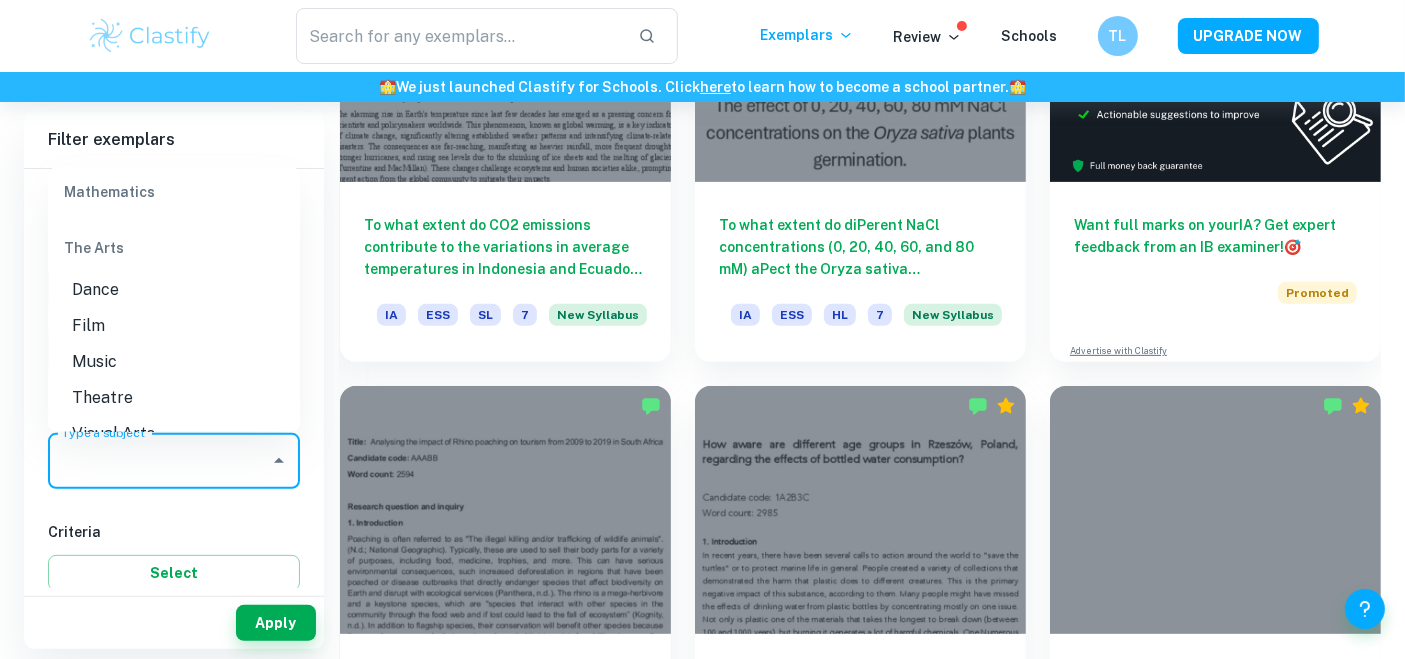 scroll, scrollTop: 2488, scrollLeft: 0, axis: vertical 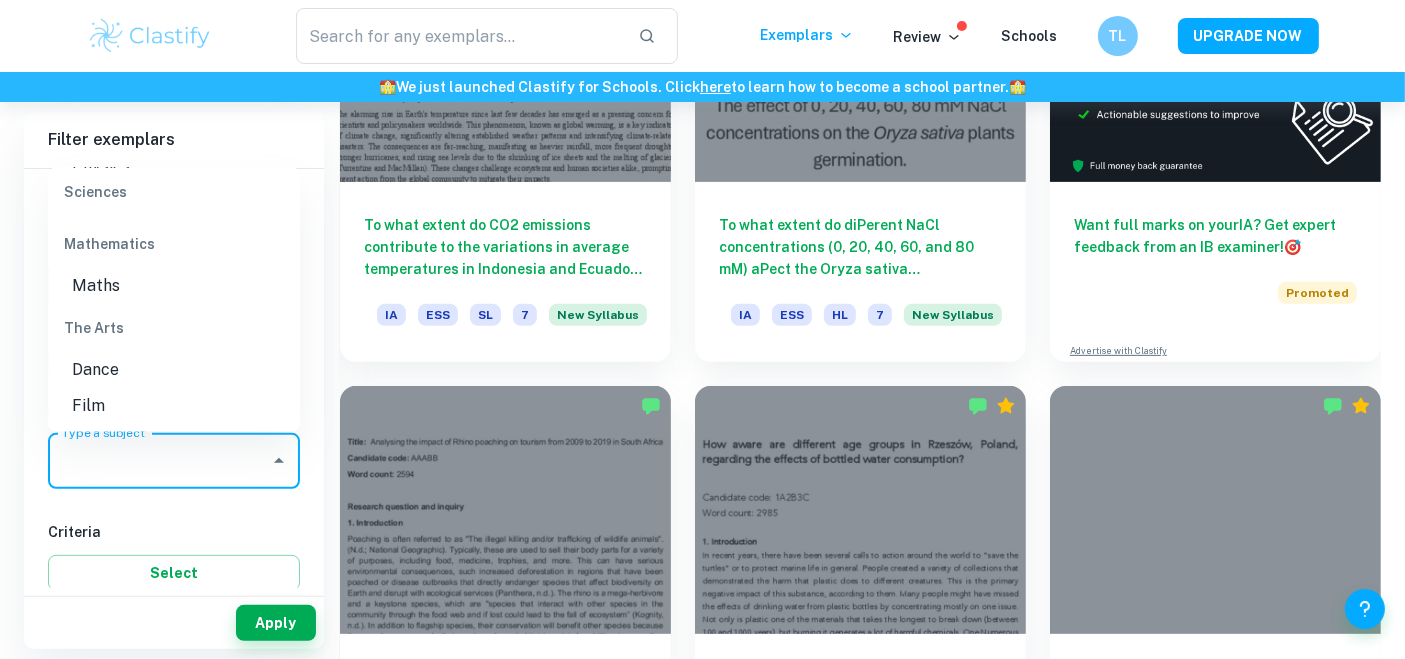 click on "Maths" at bounding box center [174, 286] 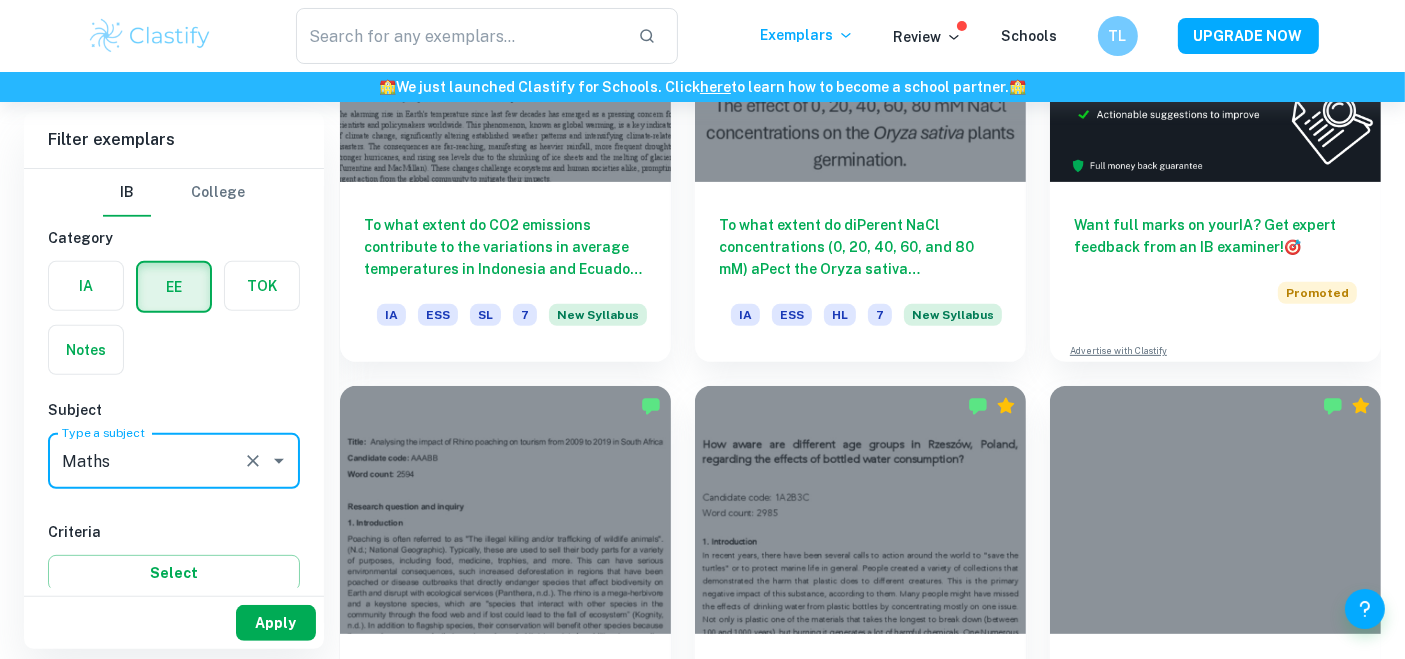 click on "Apply" at bounding box center (276, 623) 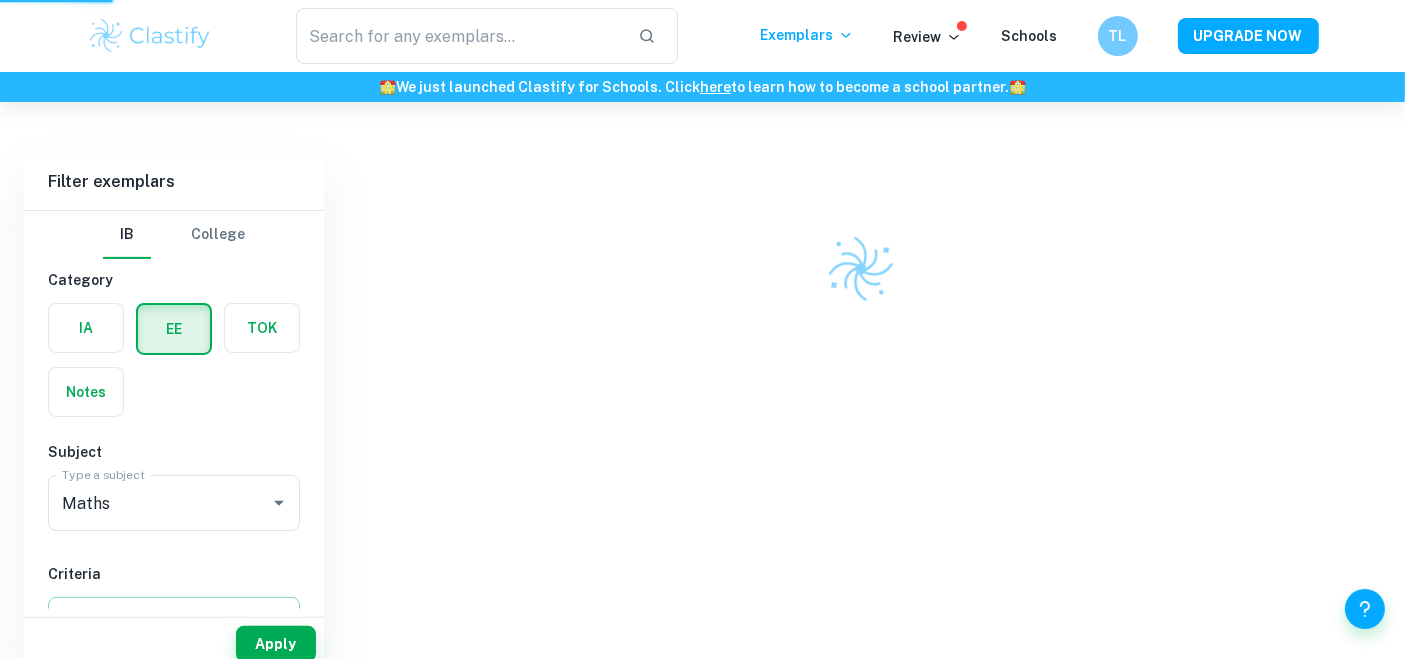 scroll, scrollTop: 458, scrollLeft: 0, axis: vertical 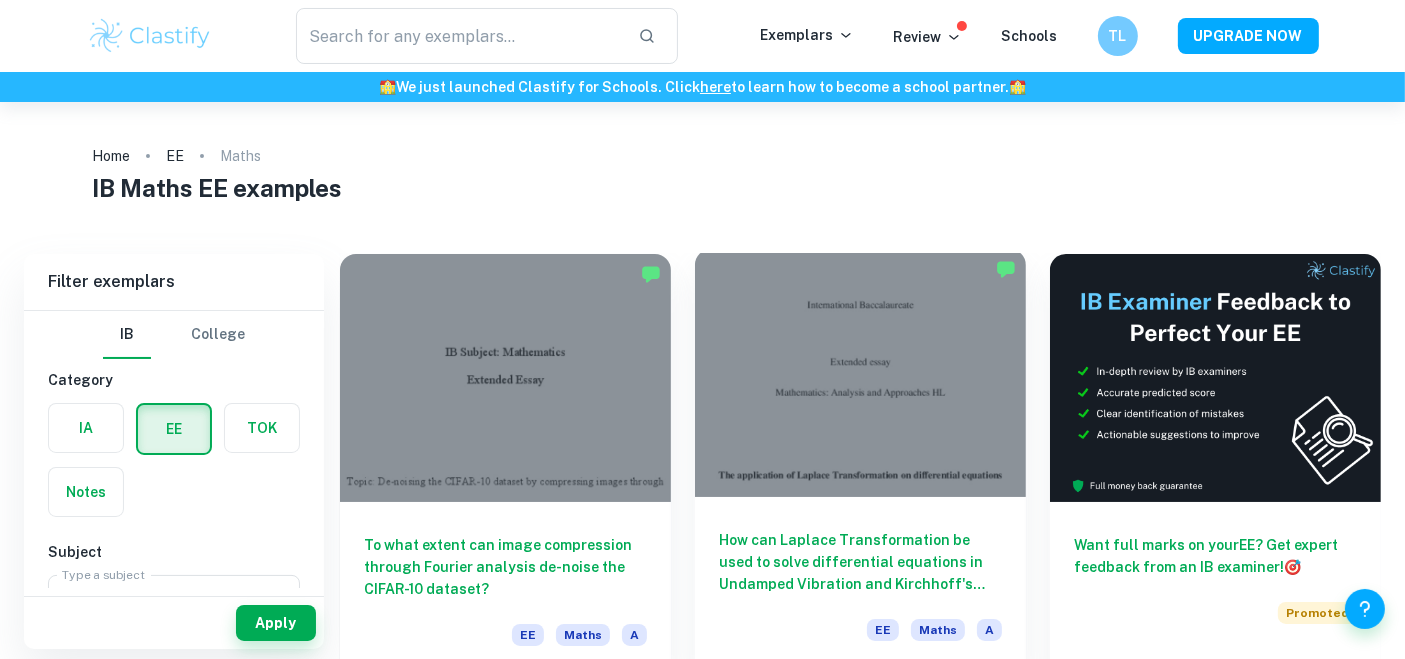 click on "How can Laplace Transformation be used to solve differential equations in Undamped Vibration and Kirchhoff's Laws of Current and Voltage?" at bounding box center [860, 562] 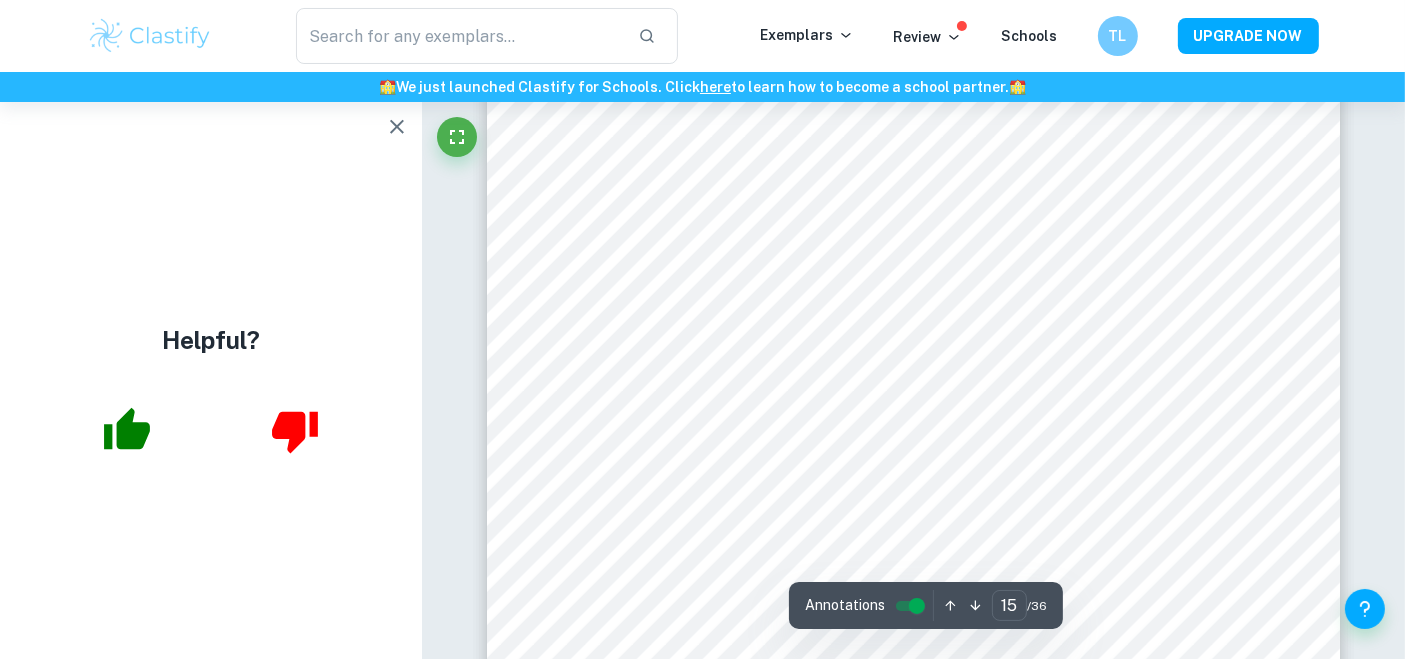 scroll, scrollTop: 17796, scrollLeft: 0, axis: vertical 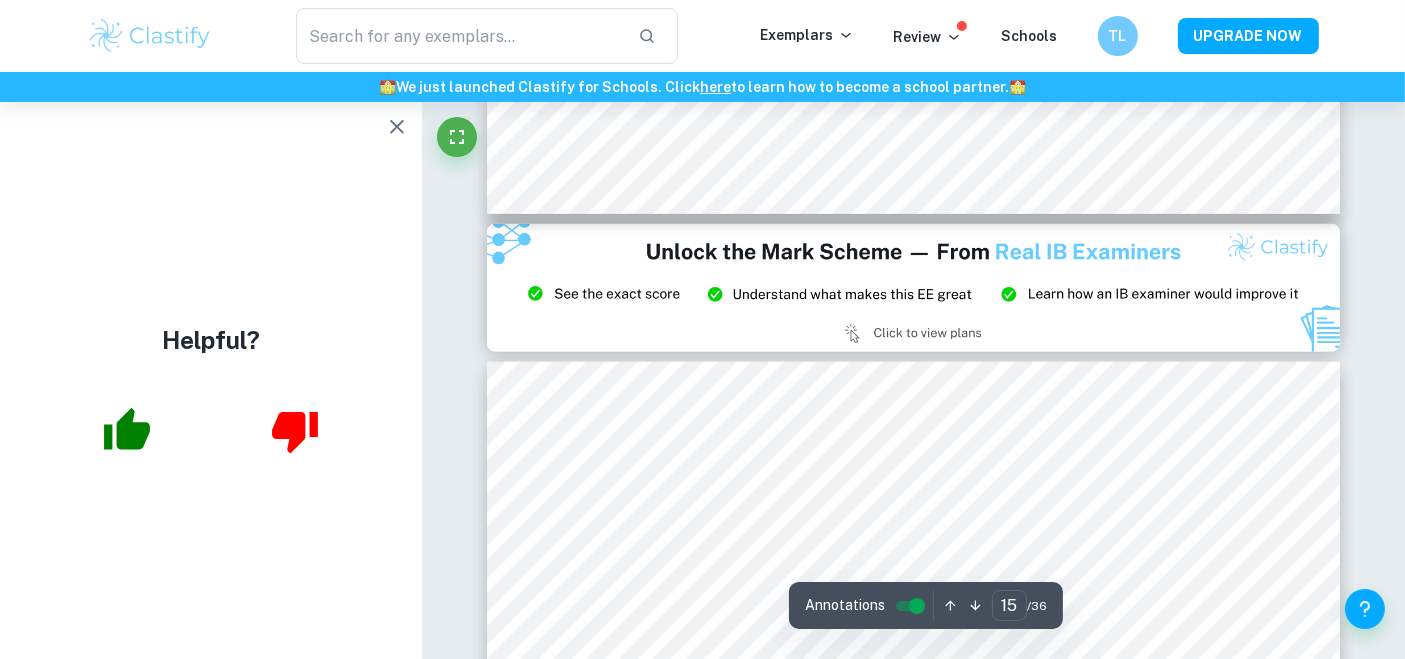 type on "14" 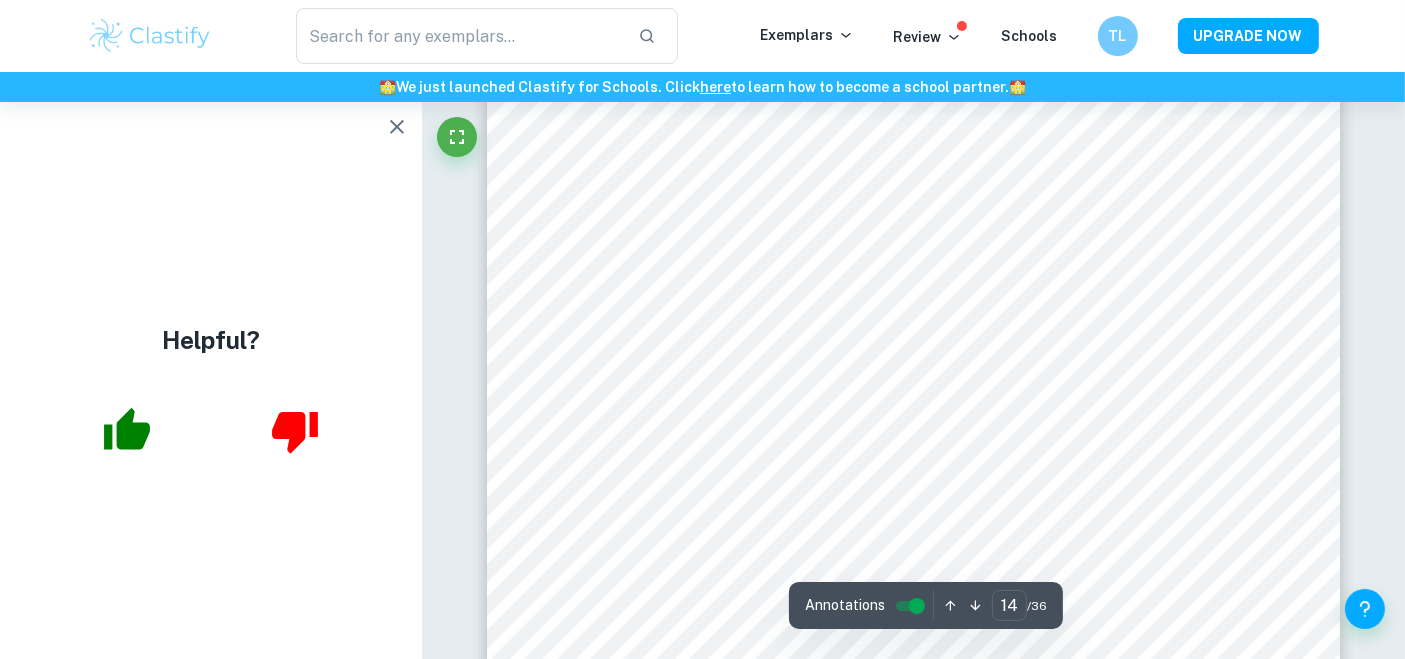 scroll, scrollTop: 16500, scrollLeft: 0, axis: vertical 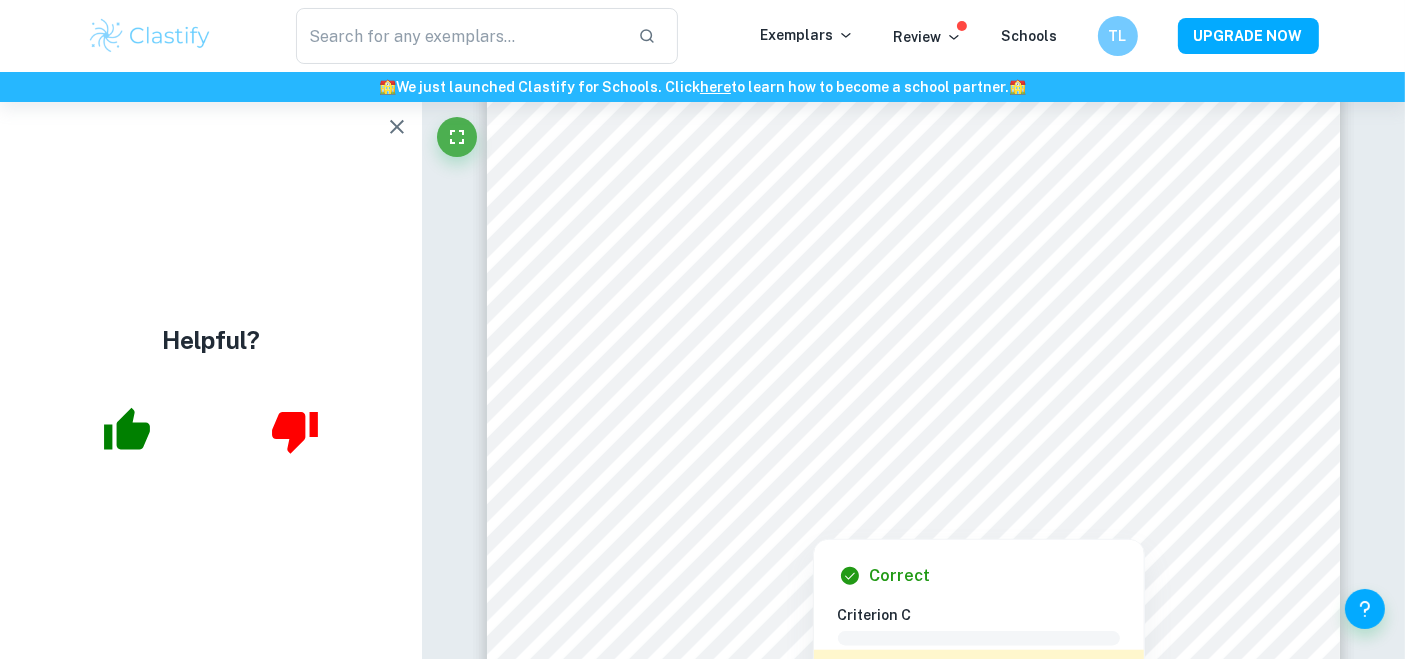 click at bounding box center (913, 317) 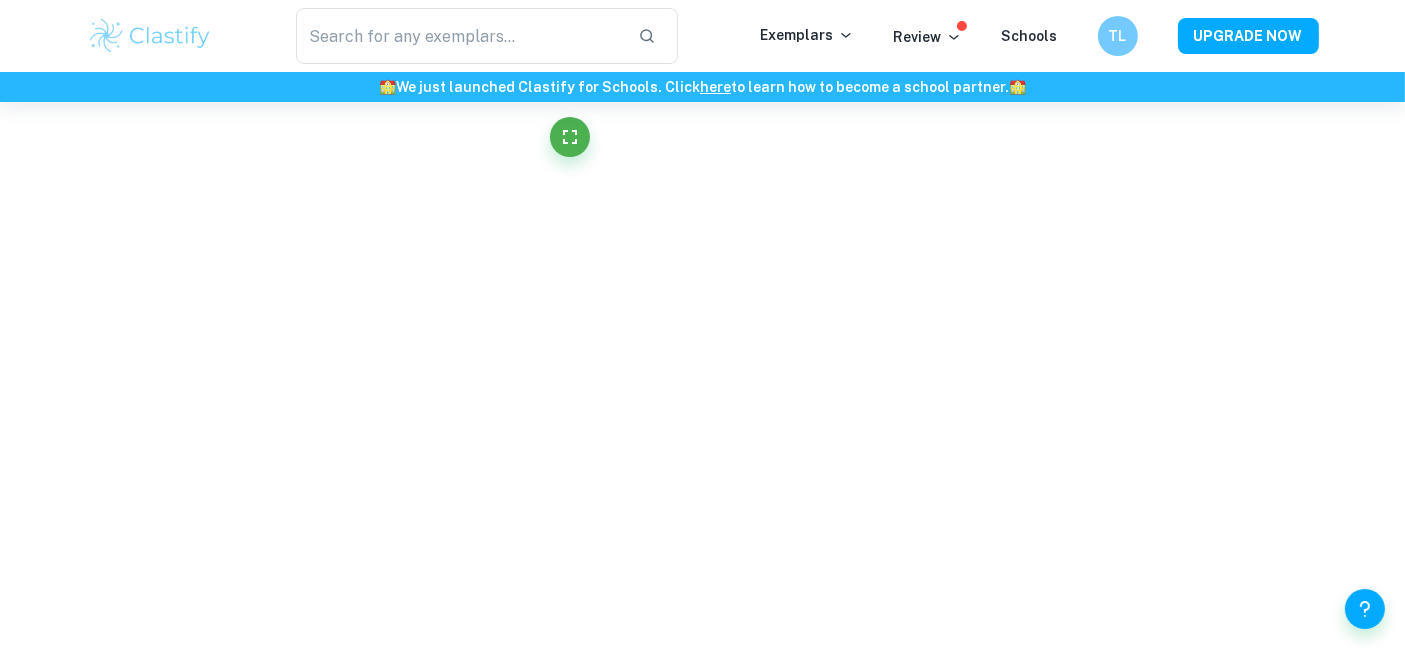 scroll, scrollTop: 3069, scrollLeft: 0, axis: vertical 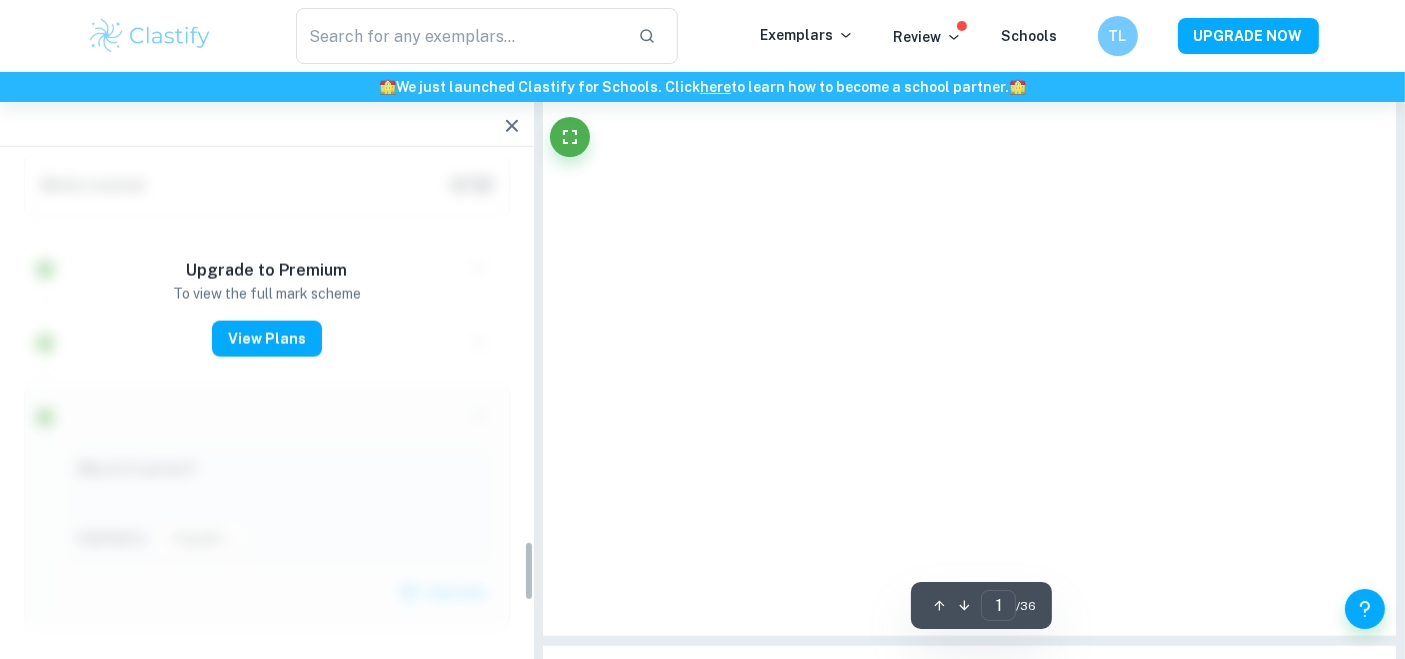 type on "14" 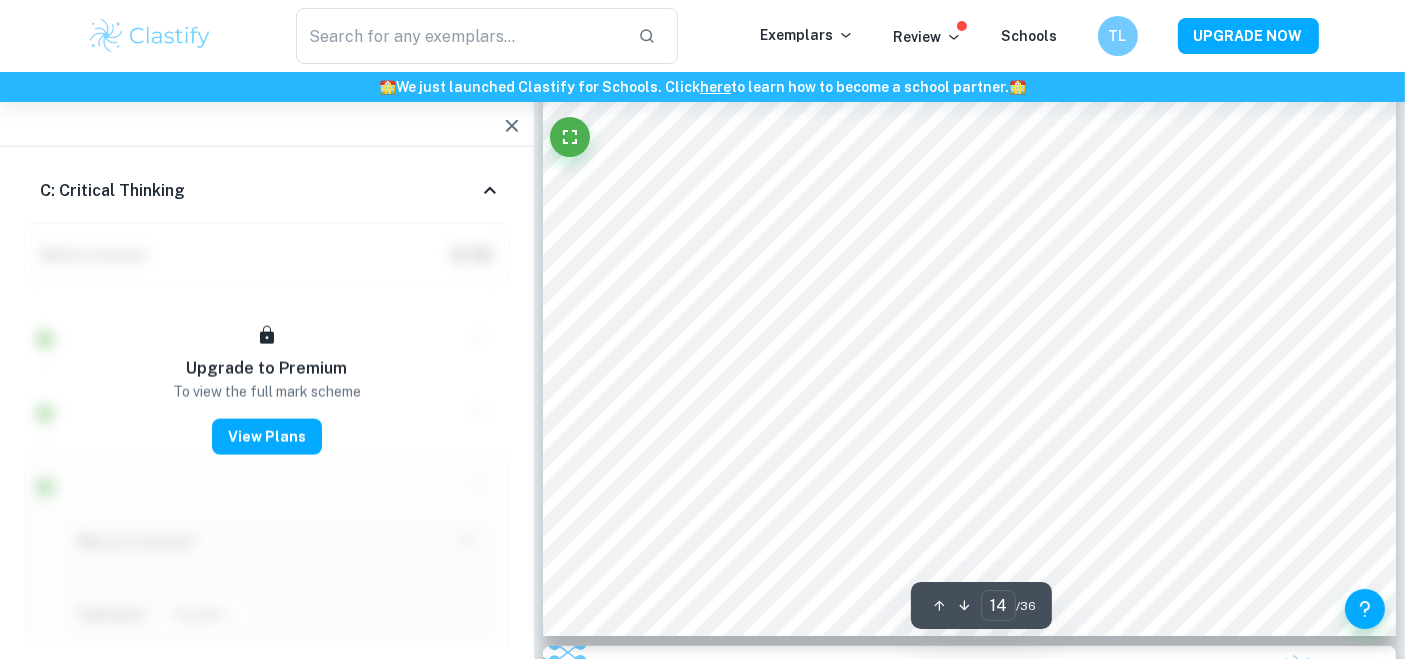 click 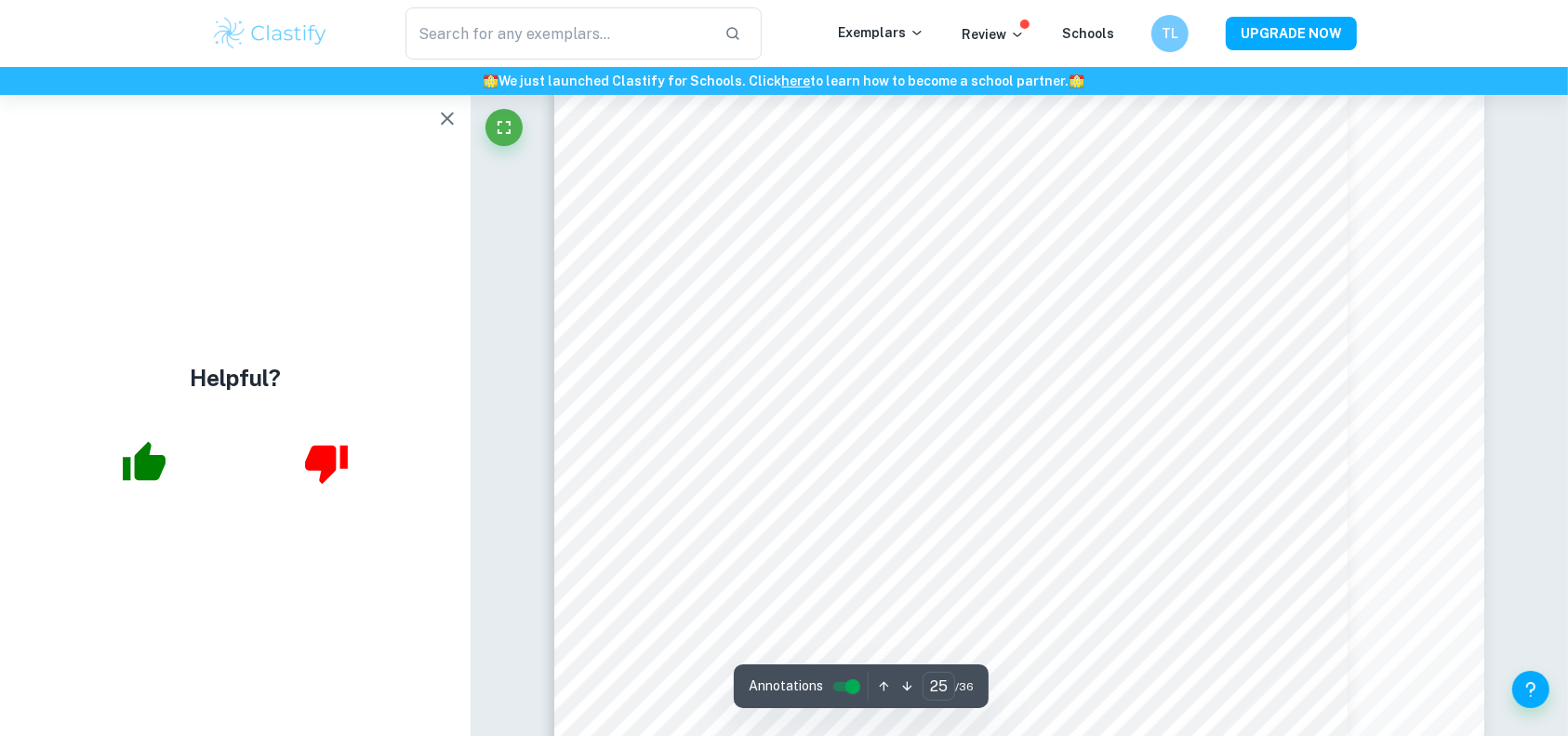 scroll, scrollTop: 32112, scrollLeft: 0, axis: vertical 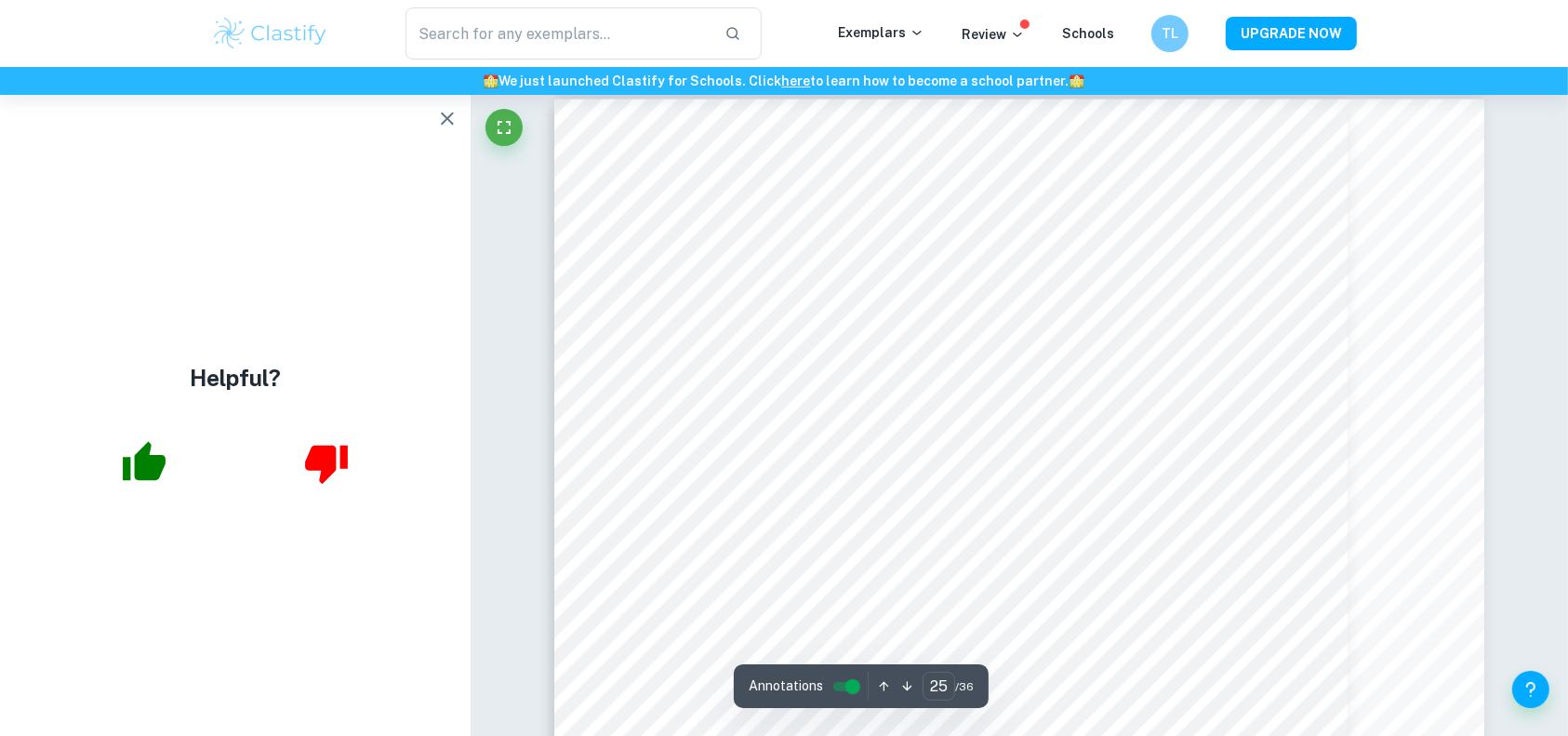type on "24" 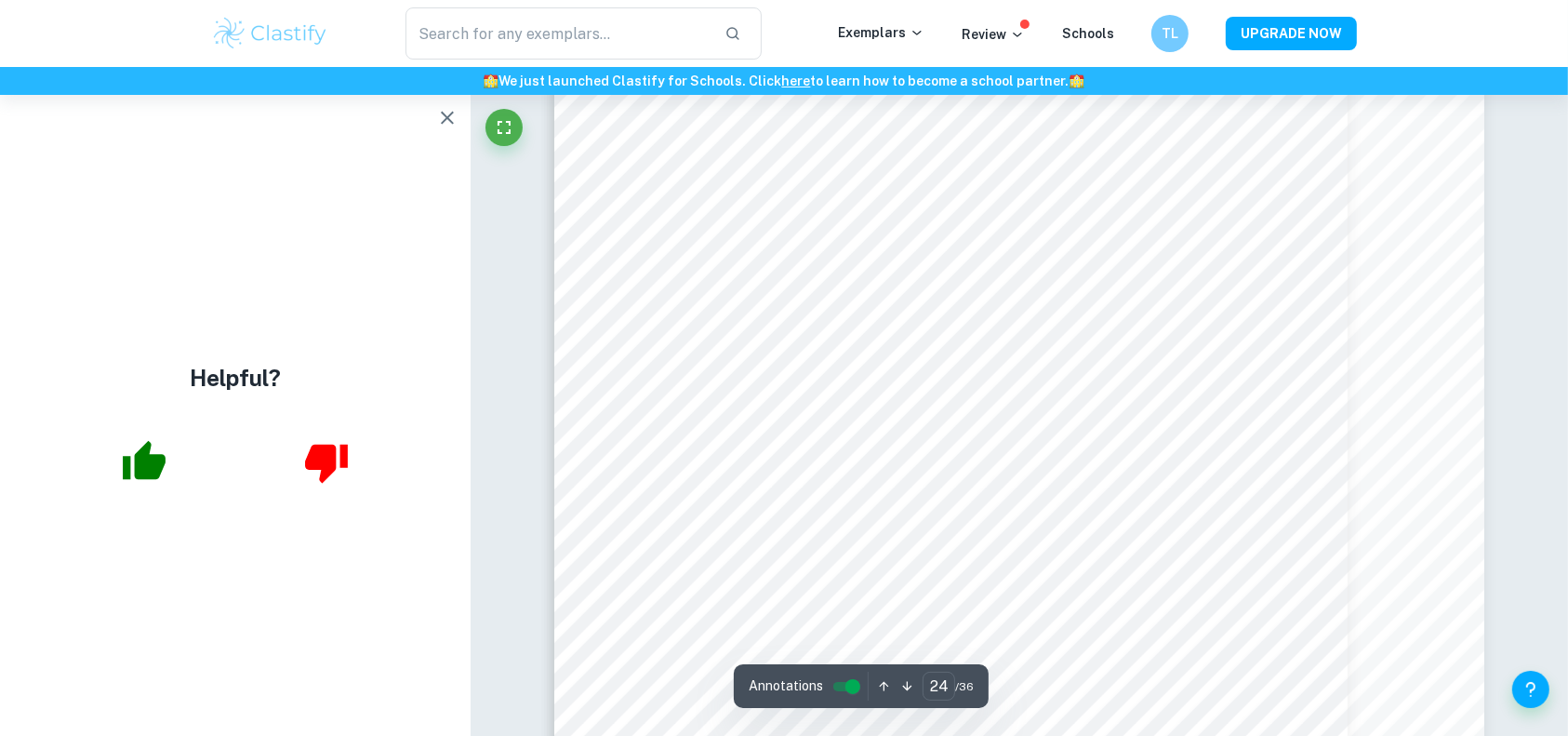 scroll, scrollTop: 30851, scrollLeft: 0, axis: vertical 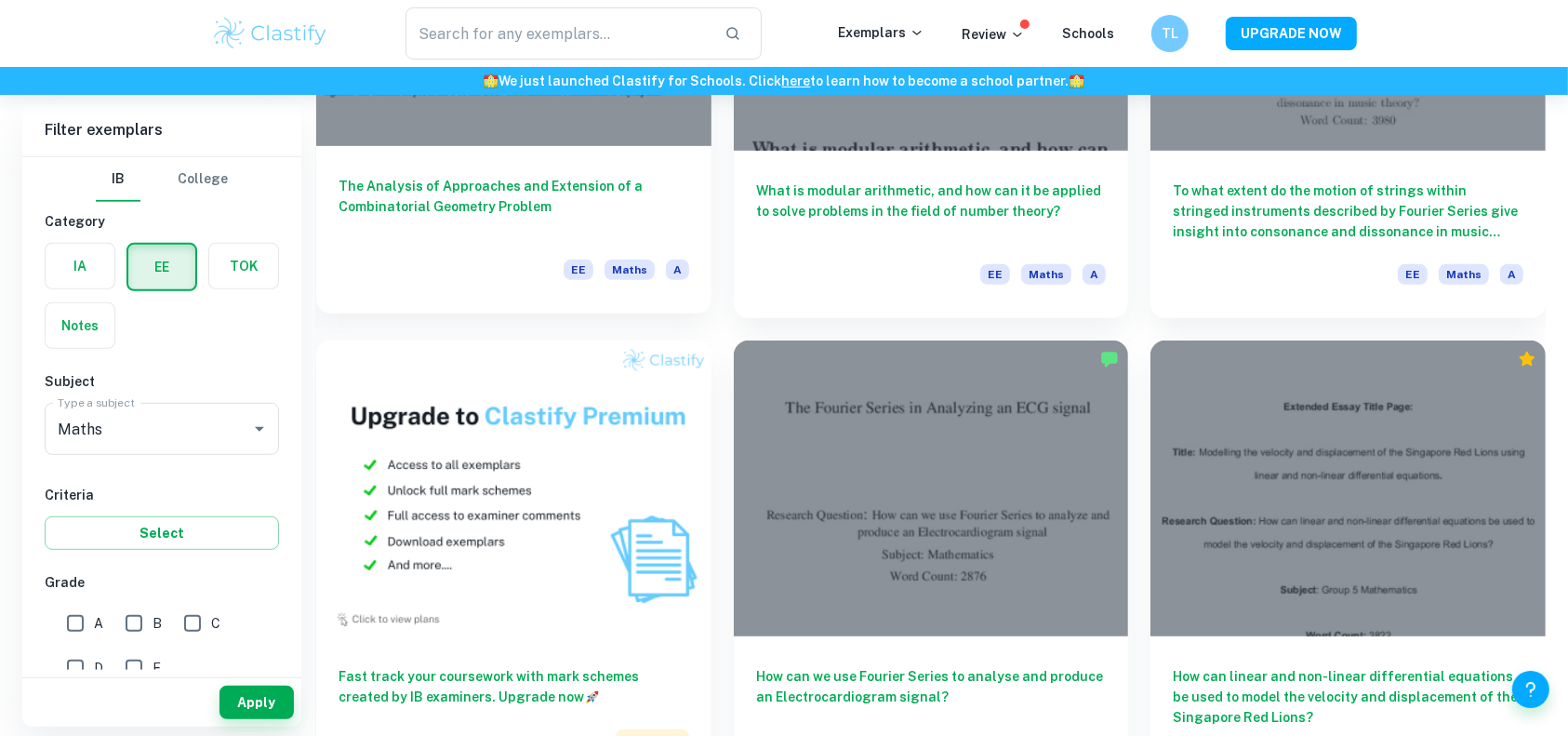 click on "The Analysis of Approaches and Extension of a Combinatorial Geometry Problem" at bounding box center [513, 207] 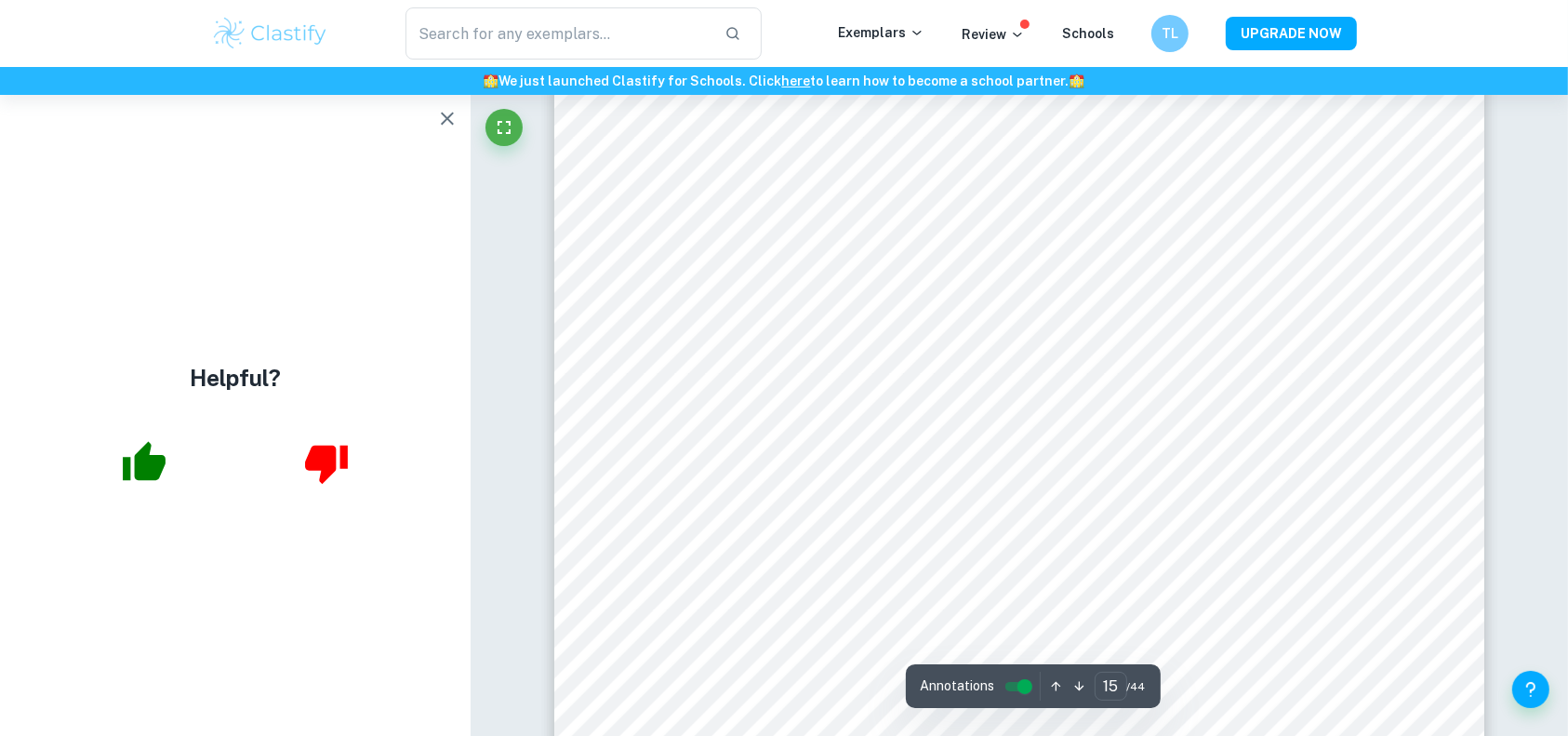 scroll, scrollTop: 18108, scrollLeft: 0, axis: vertical 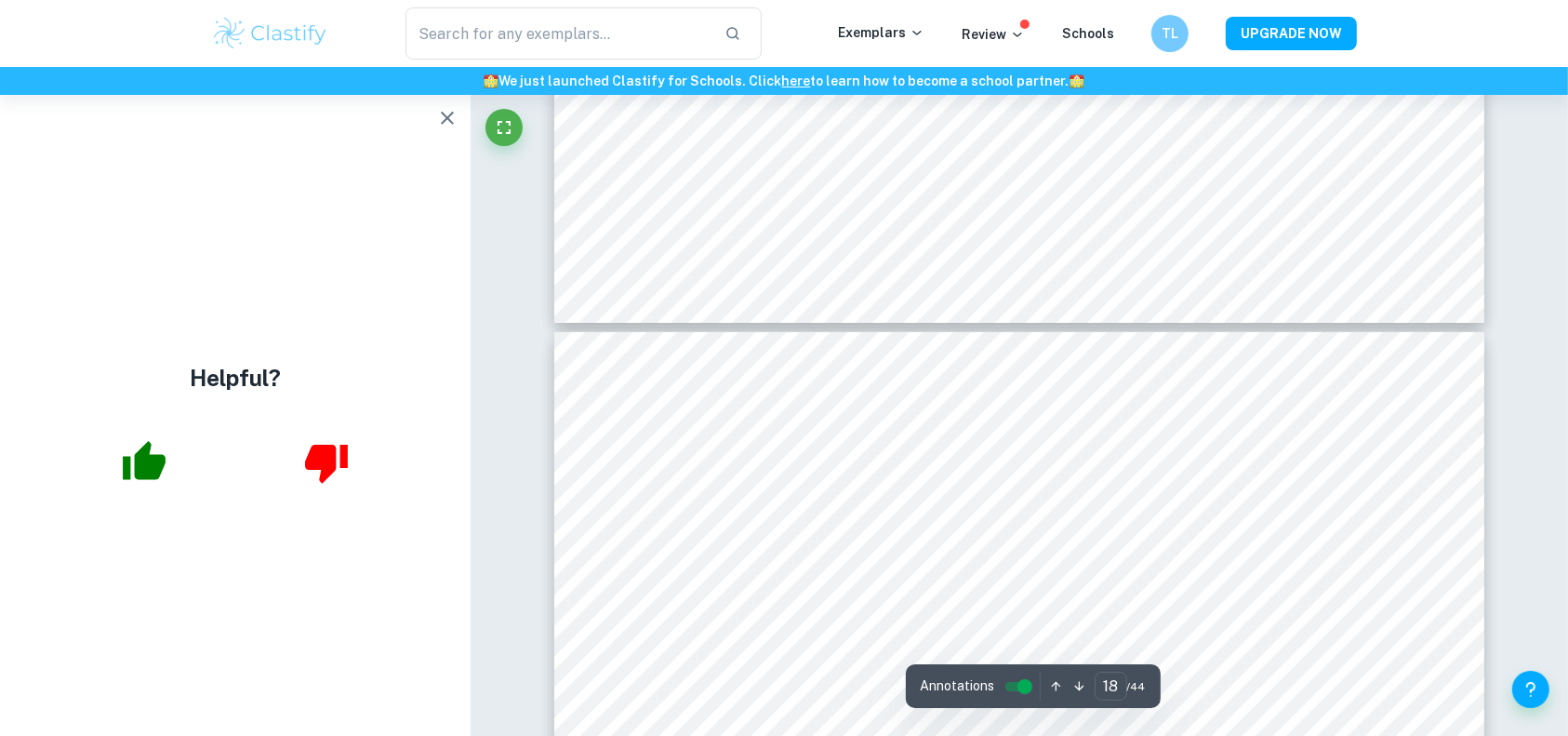 type on "19" 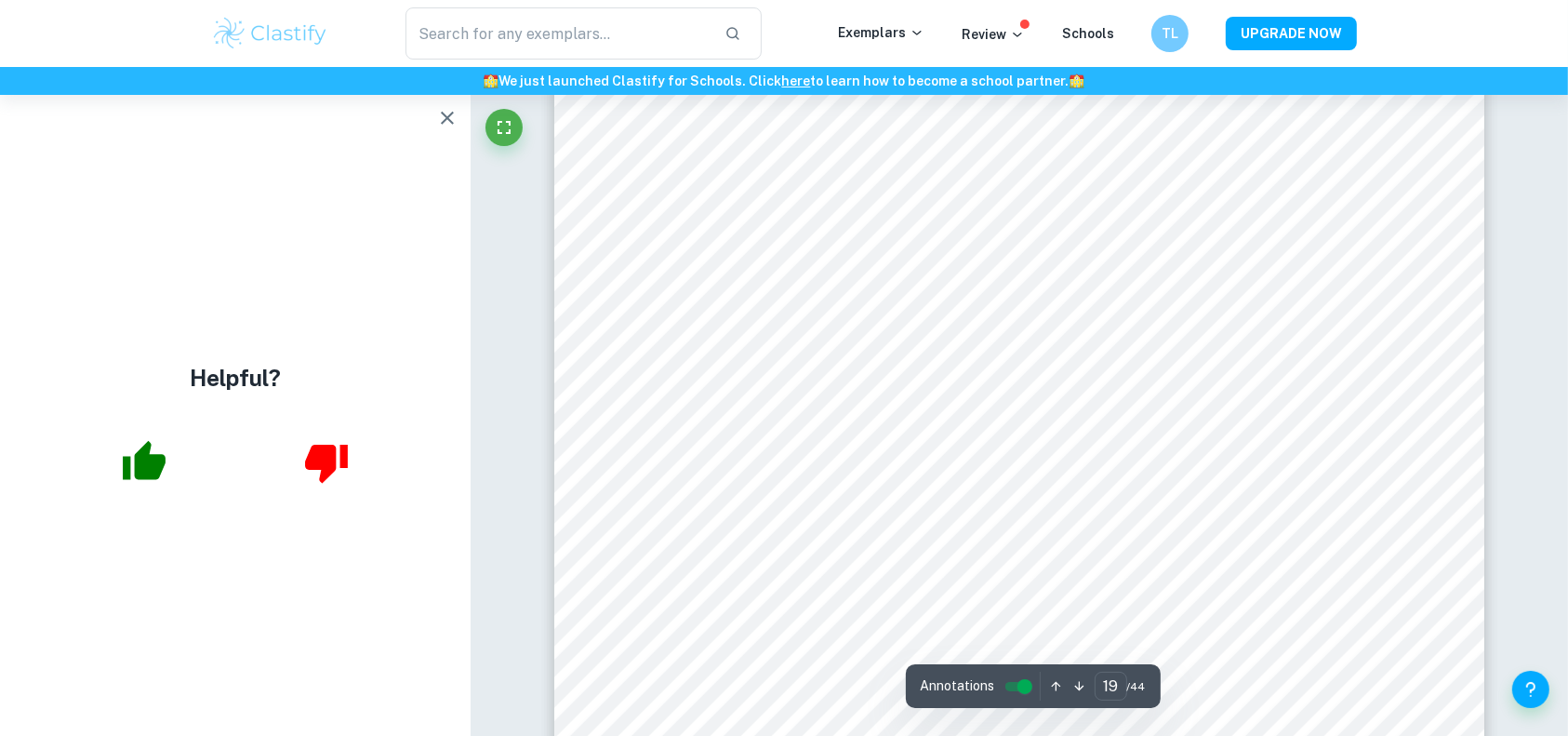 scroll, scrollTop: 22926, scrollLeft: 0, axis: vertical 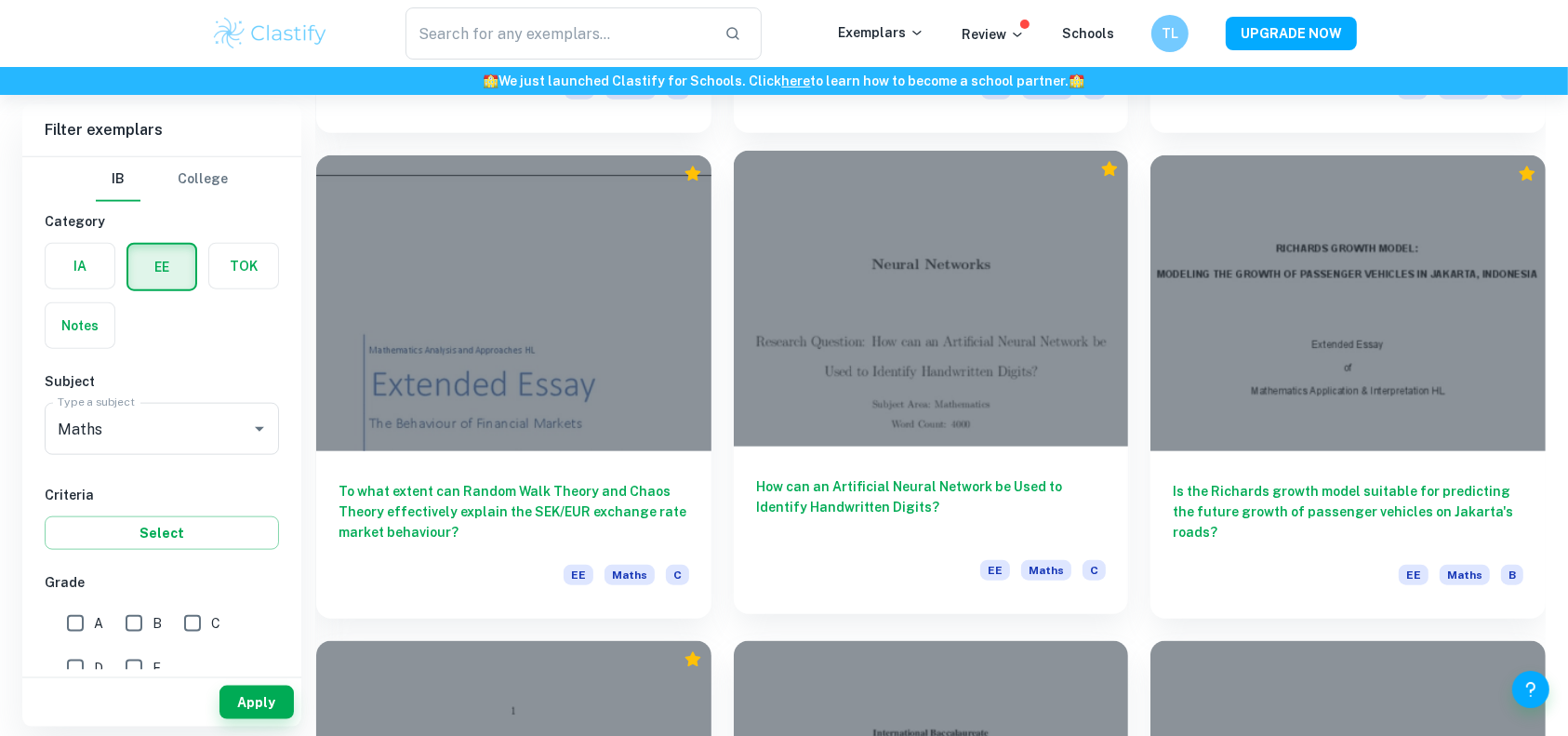 click on "How can an Artificial Neural Network be Used to Identify Handwritten Digits?" at bounding box center [931, 507] 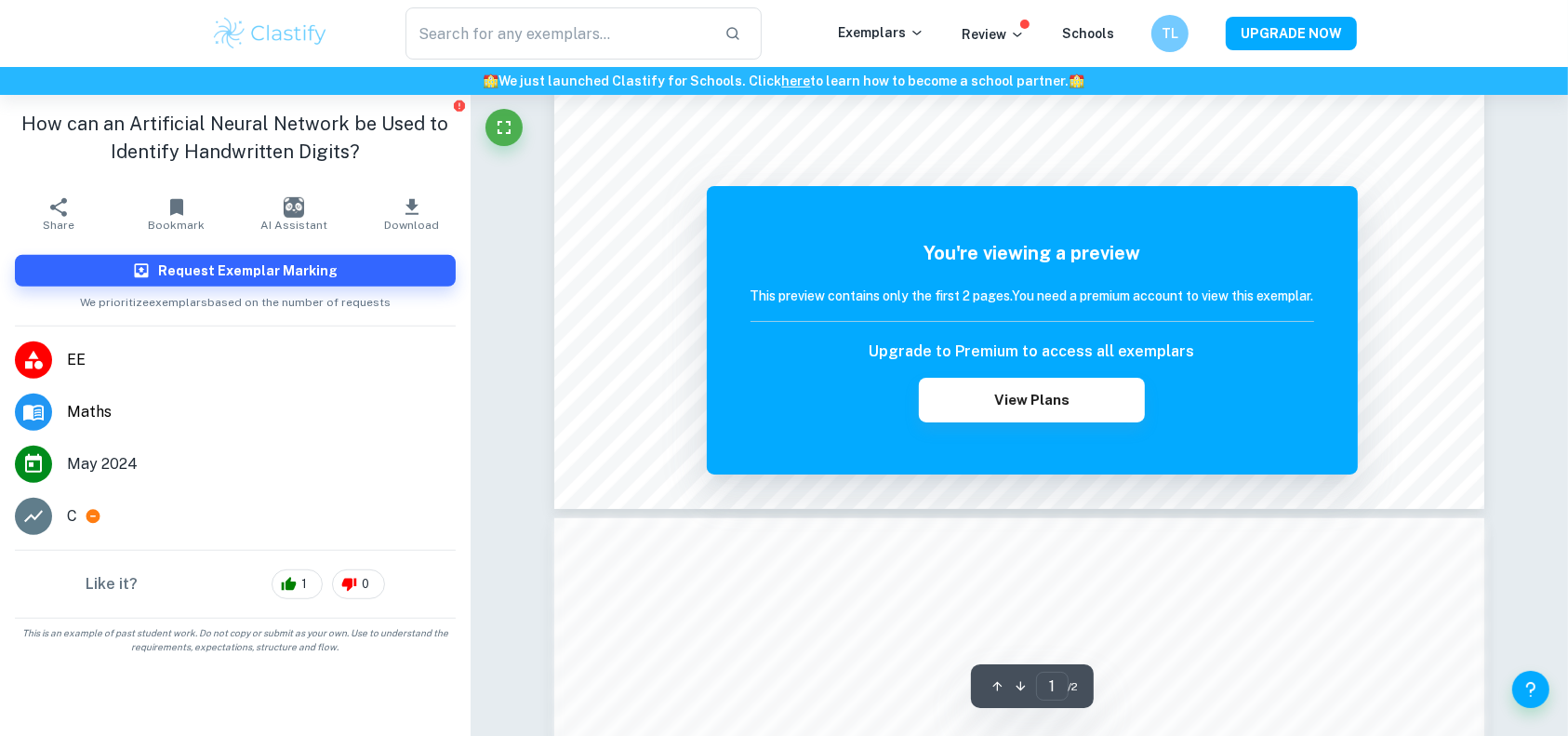 scroll, scrollTop: 181, scrollLeft: 0, axis: vertical 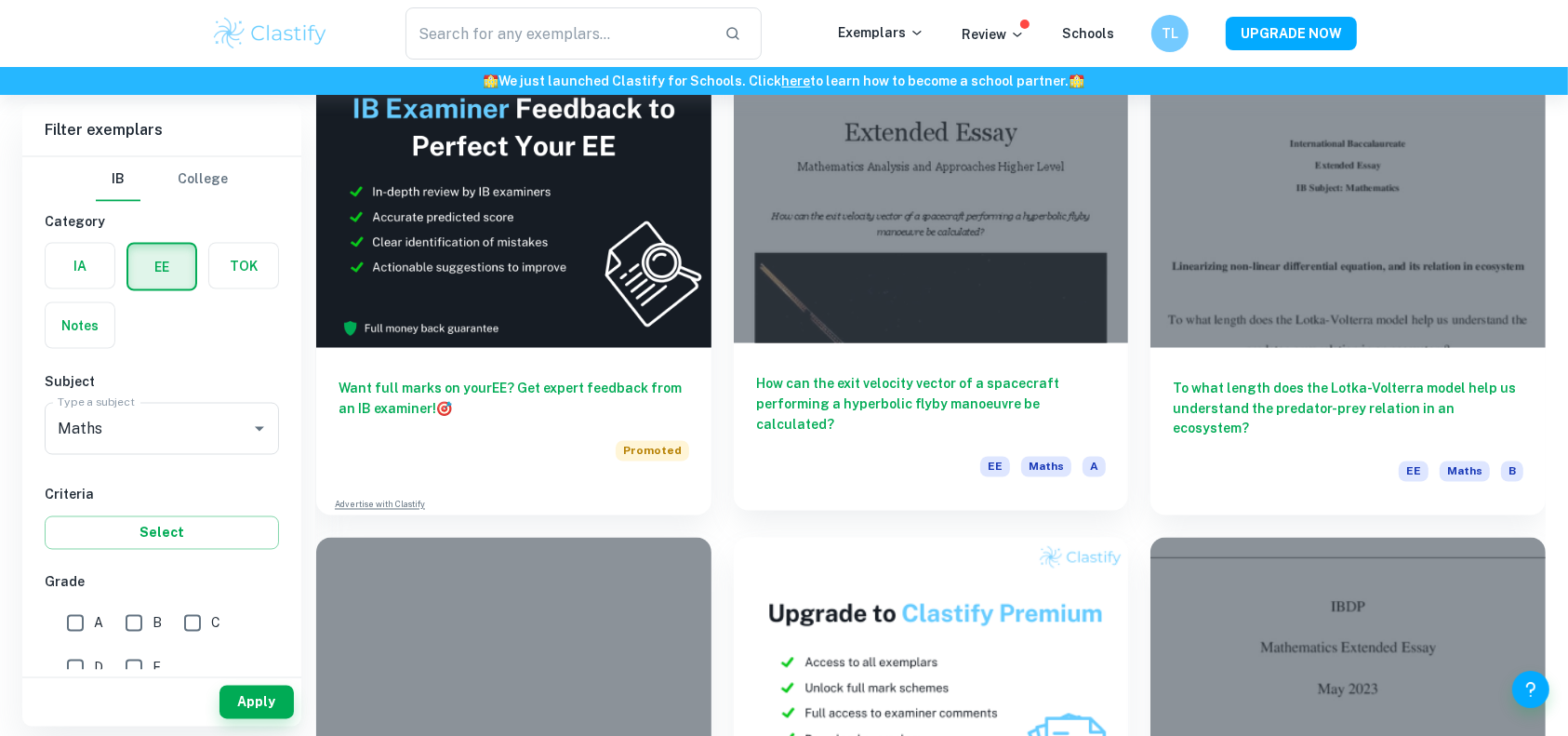 click on "How can the exit velocity vector of a spacecraft performing a hyperbolic flyby manoeuvre be calculated?" at bounding box center (931, 404) 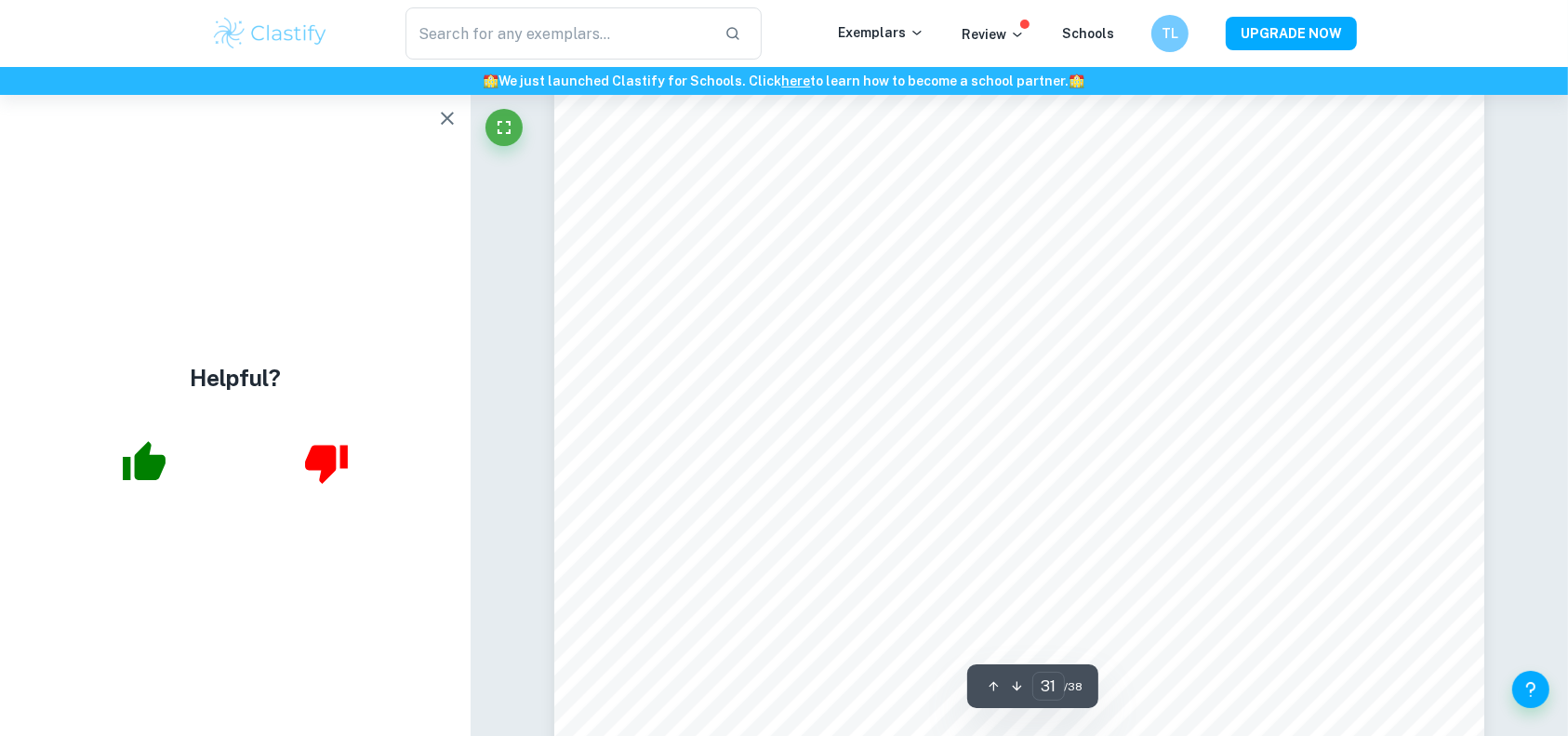 scroll, scrollTop: 41089, scrollLeft: 0, axis: vertical 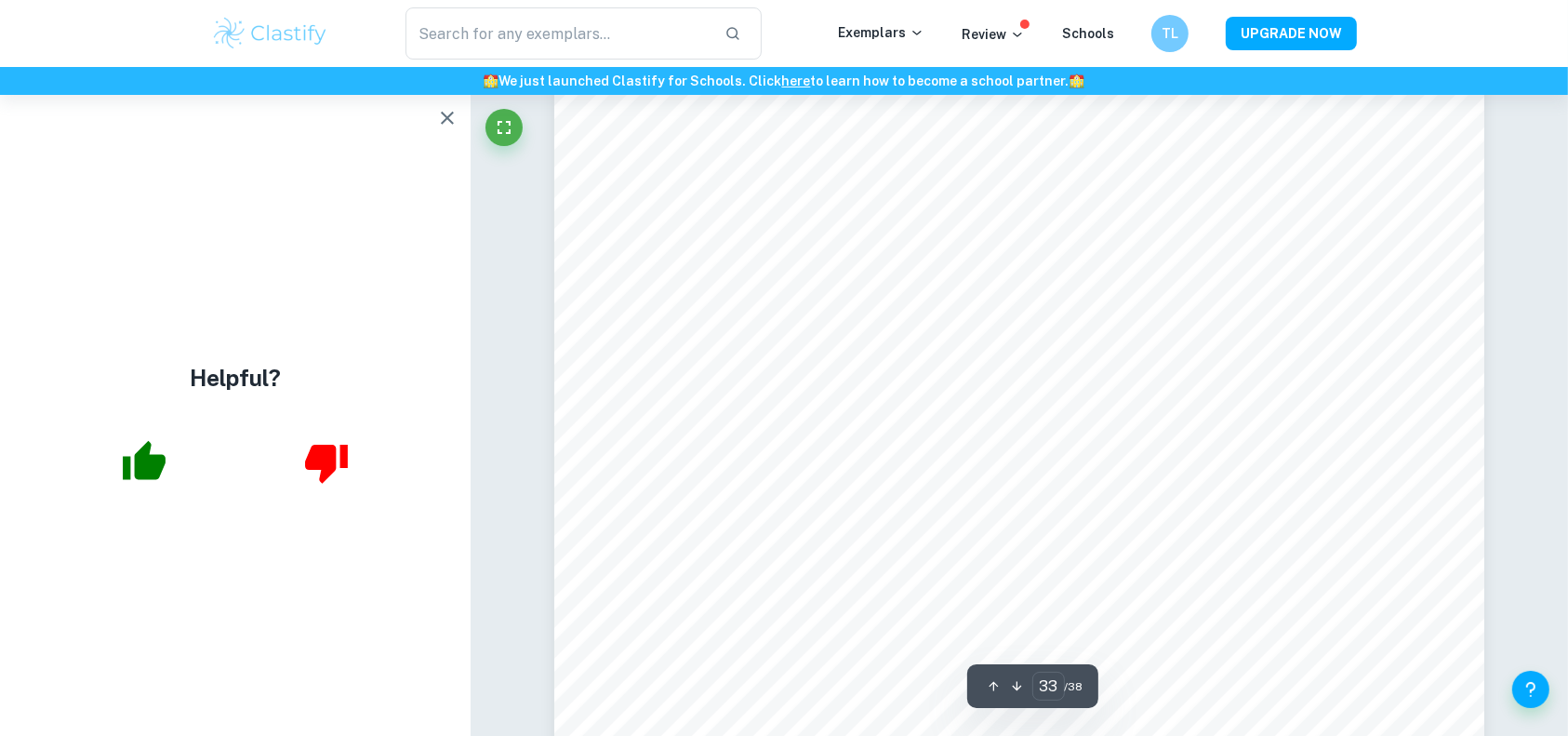 type on "34" 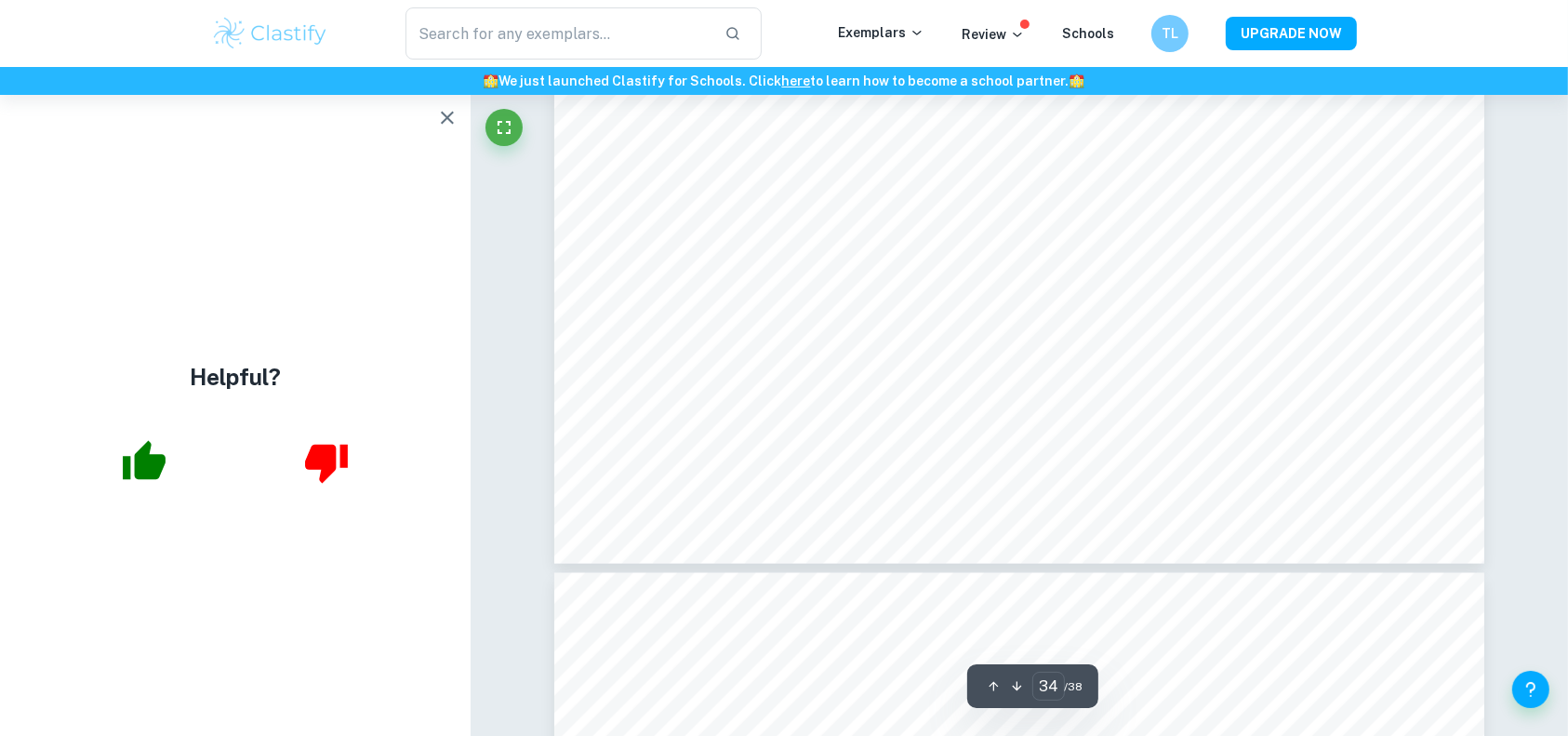 scroll, scrollTop: 45603, scrollLeft: 0, axis: vertical 